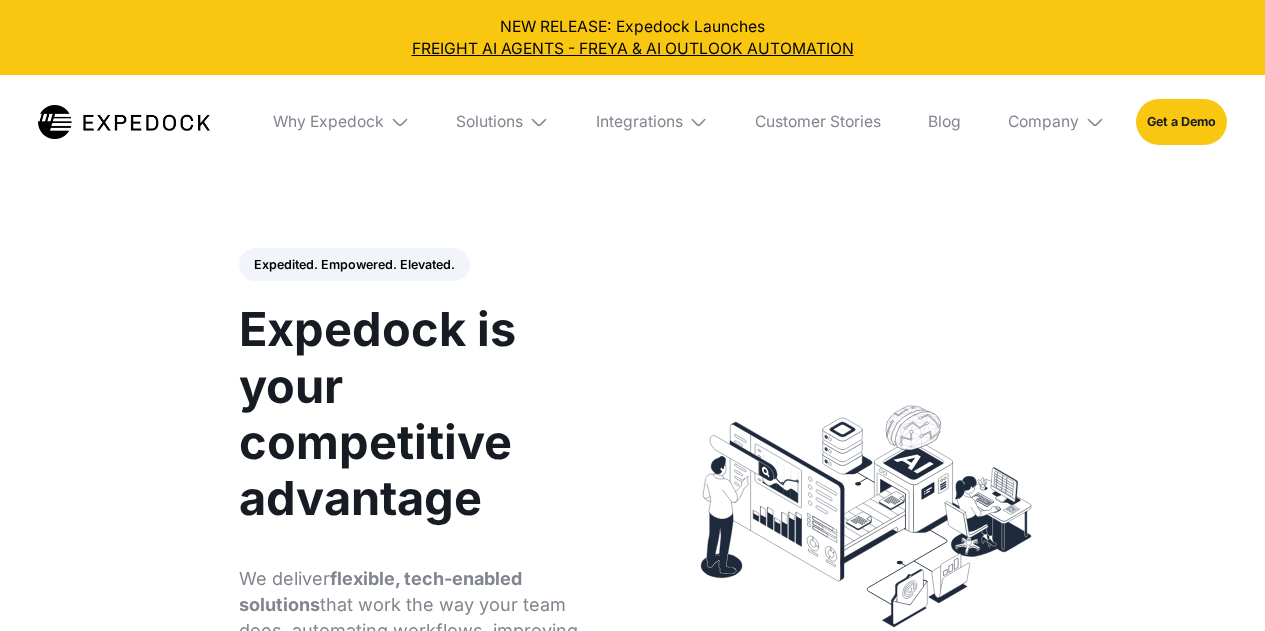select 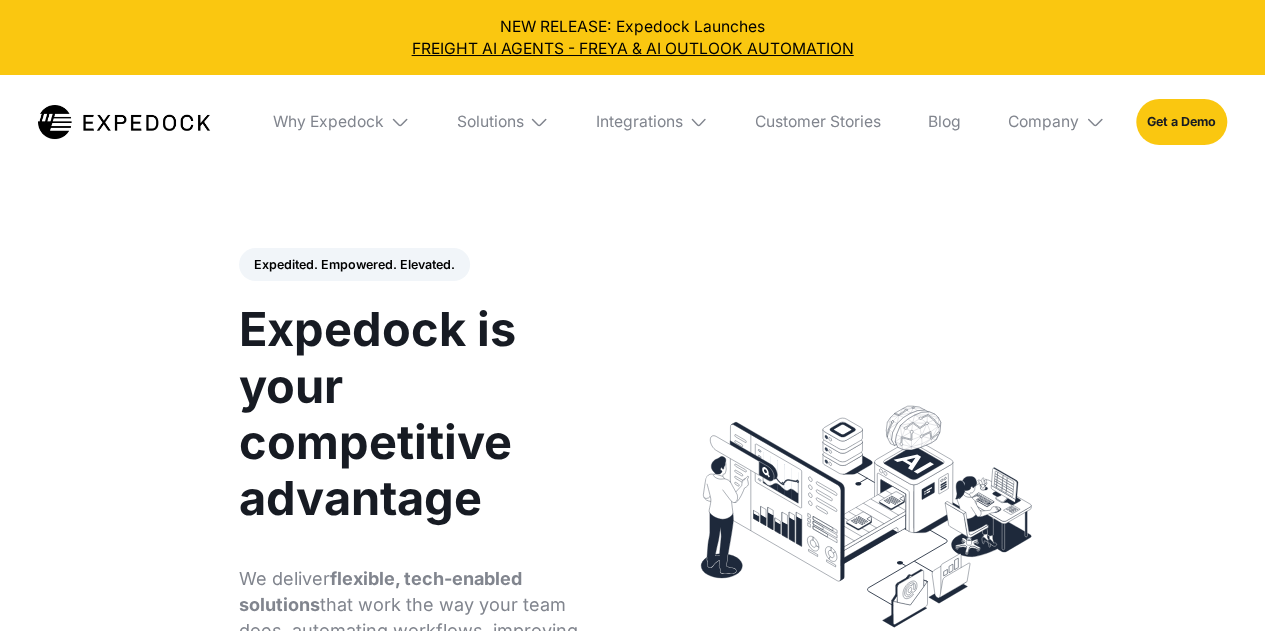 scroll, scrollTop: 0, scrollLeft: 0, axis: both 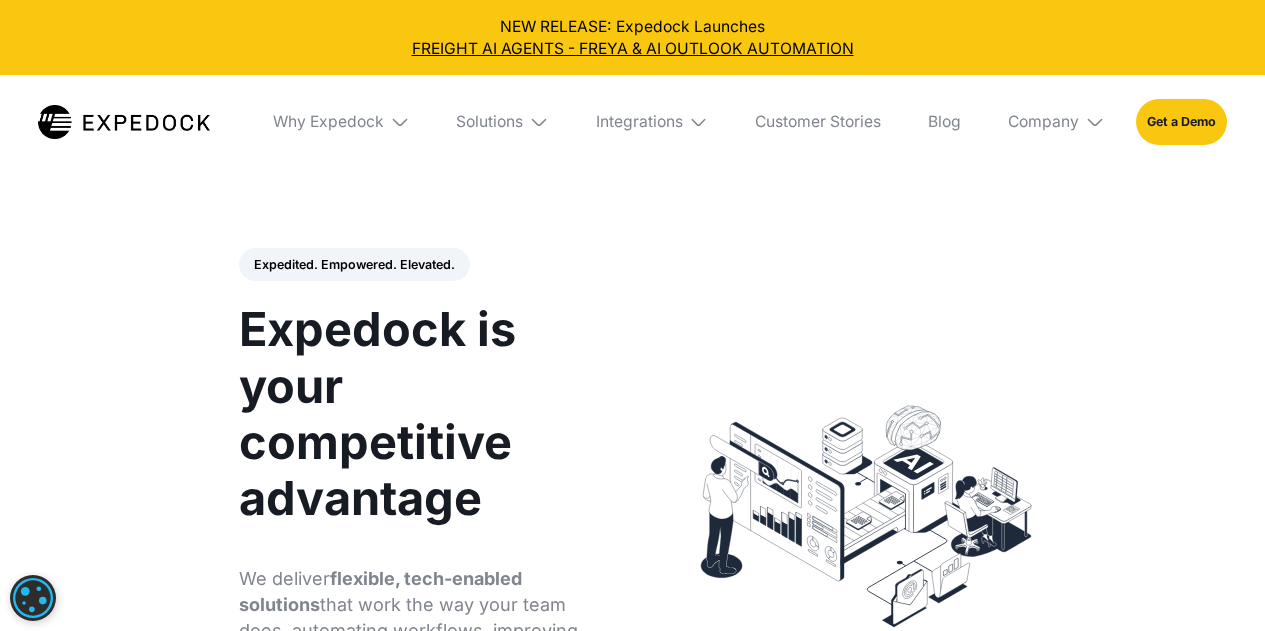select 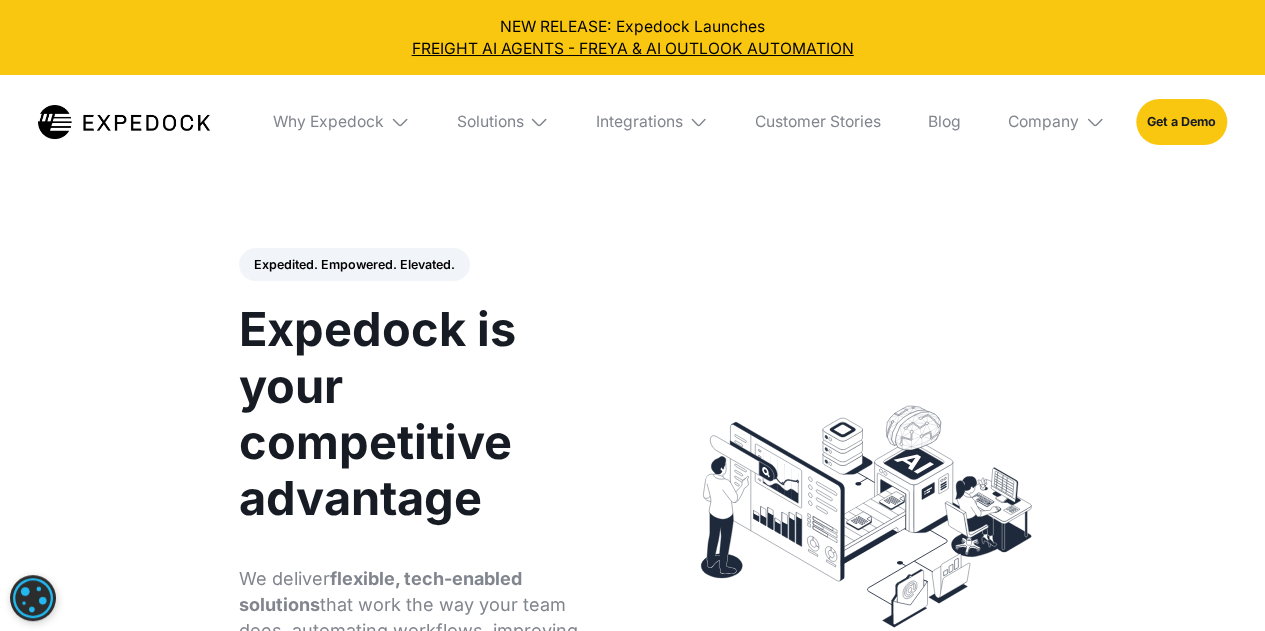 scroll, scrollTop: 0, scrollLeft: 0, axis: both 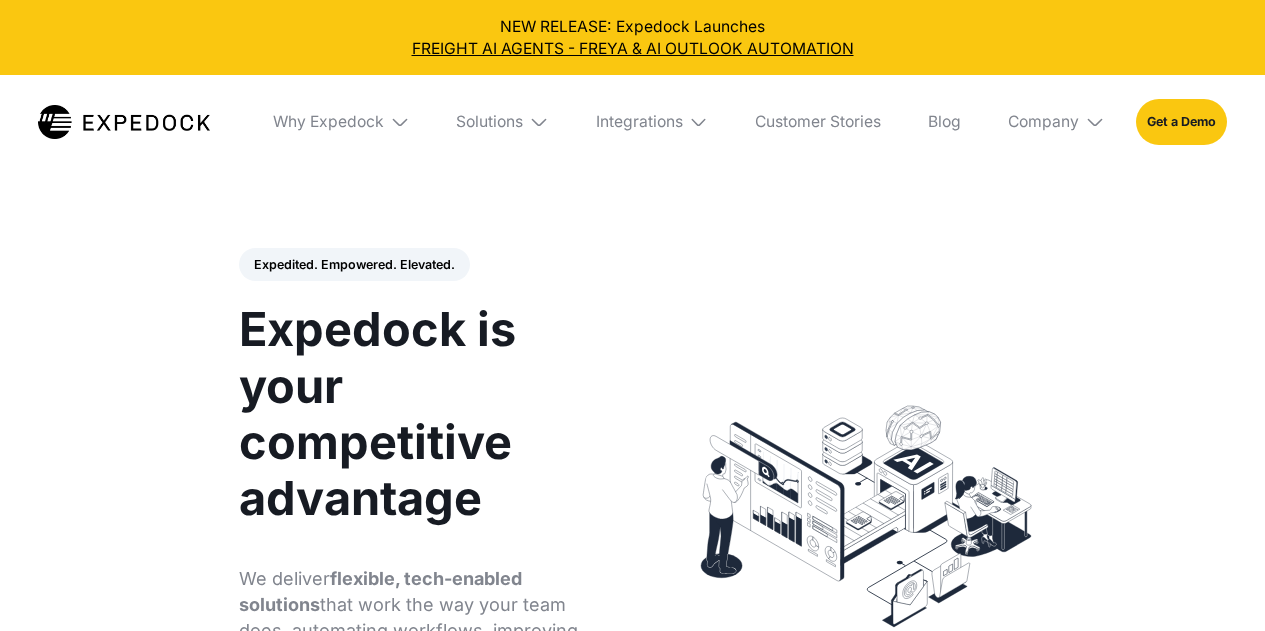 select 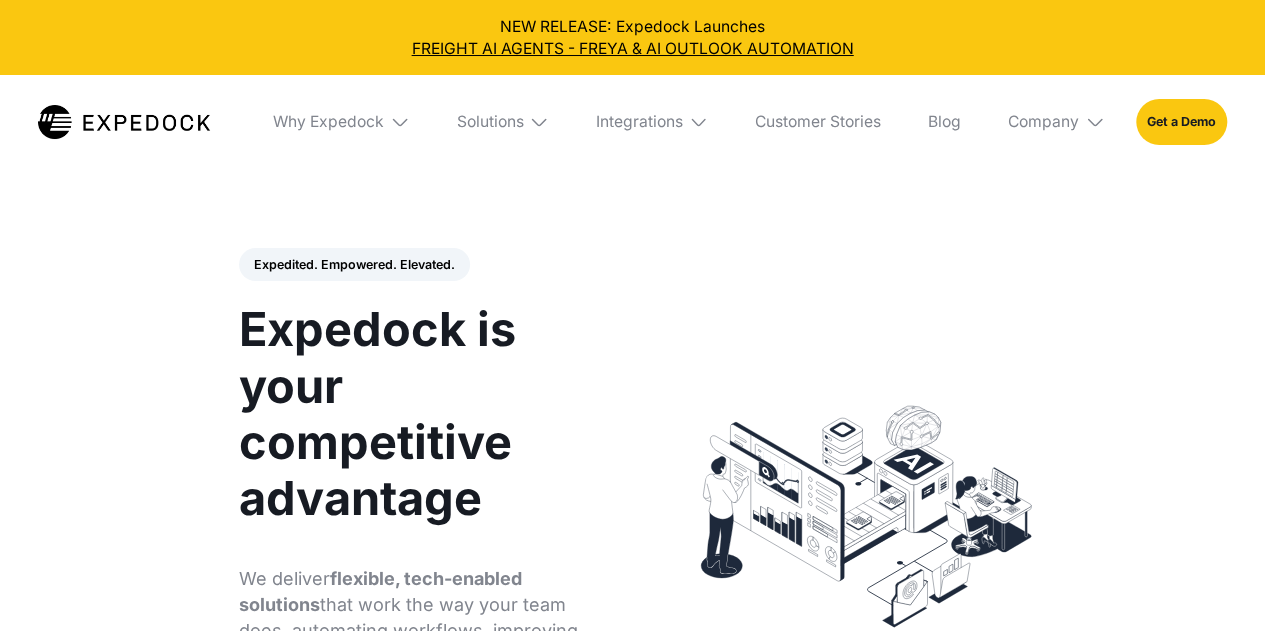 scroll, scrollTop: 0, scrollLeft: 0, axis: both 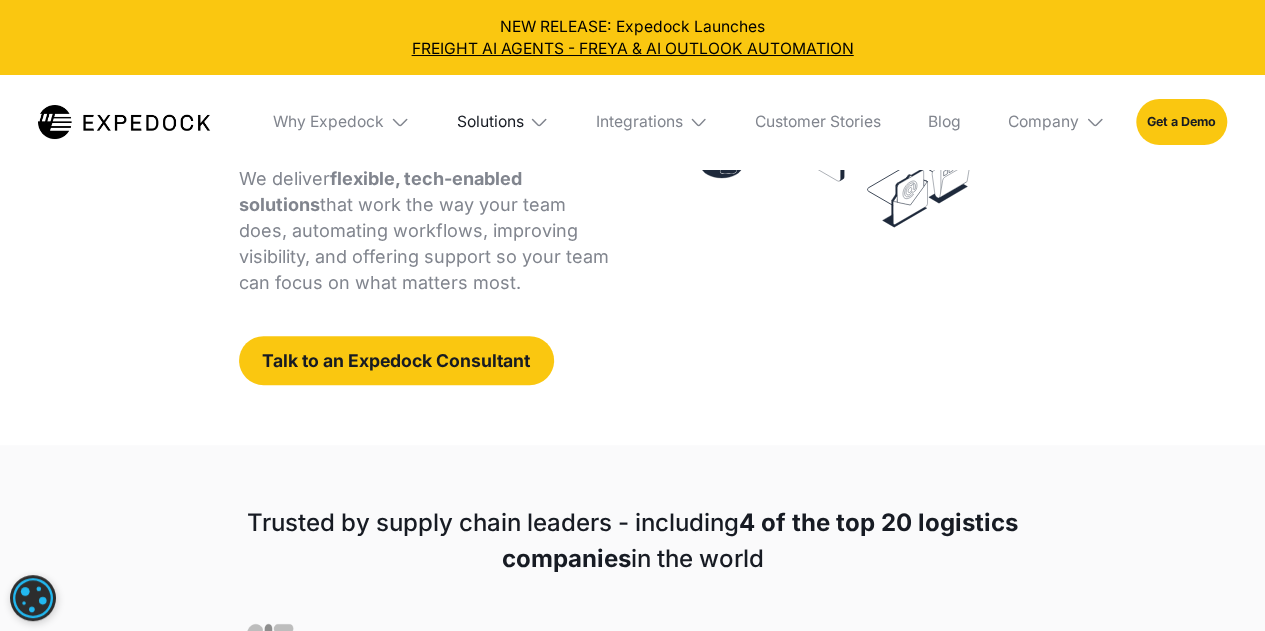 click on "Solutions" at bounding box center (489, 122) 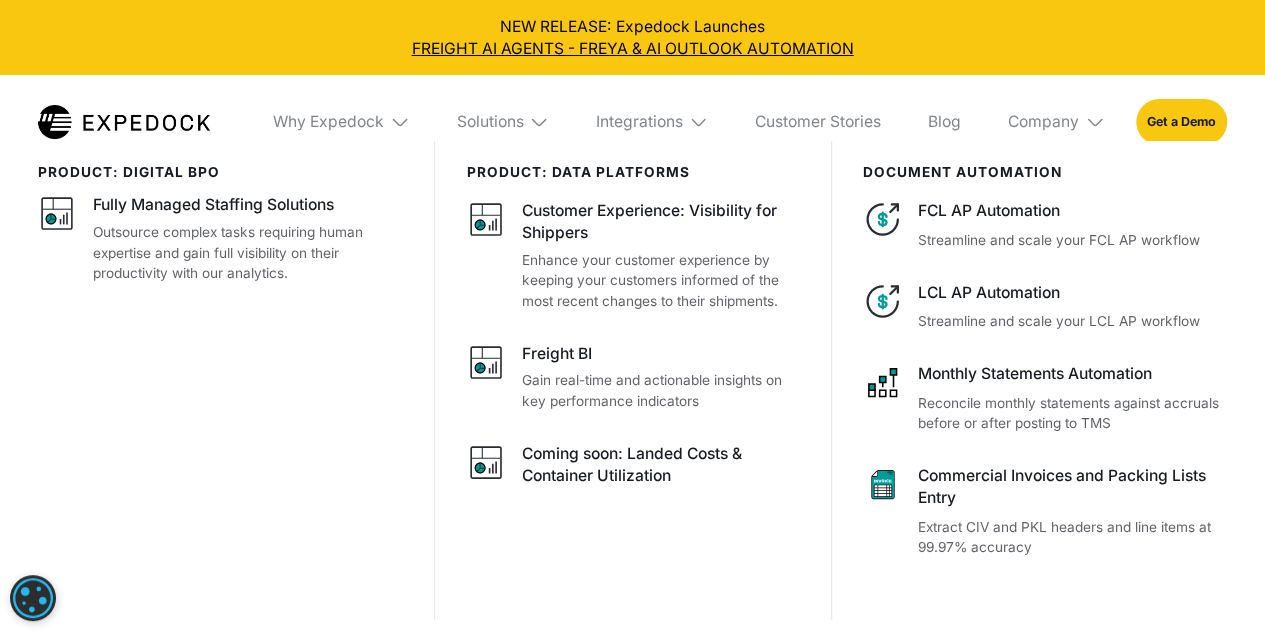 click on "product: digital bpo Fully Managed Staffing Solutions Outsource complex tasks requiring human expertise and gain full visibility on their productivity with our analytics." at bounding box center [236, 381] 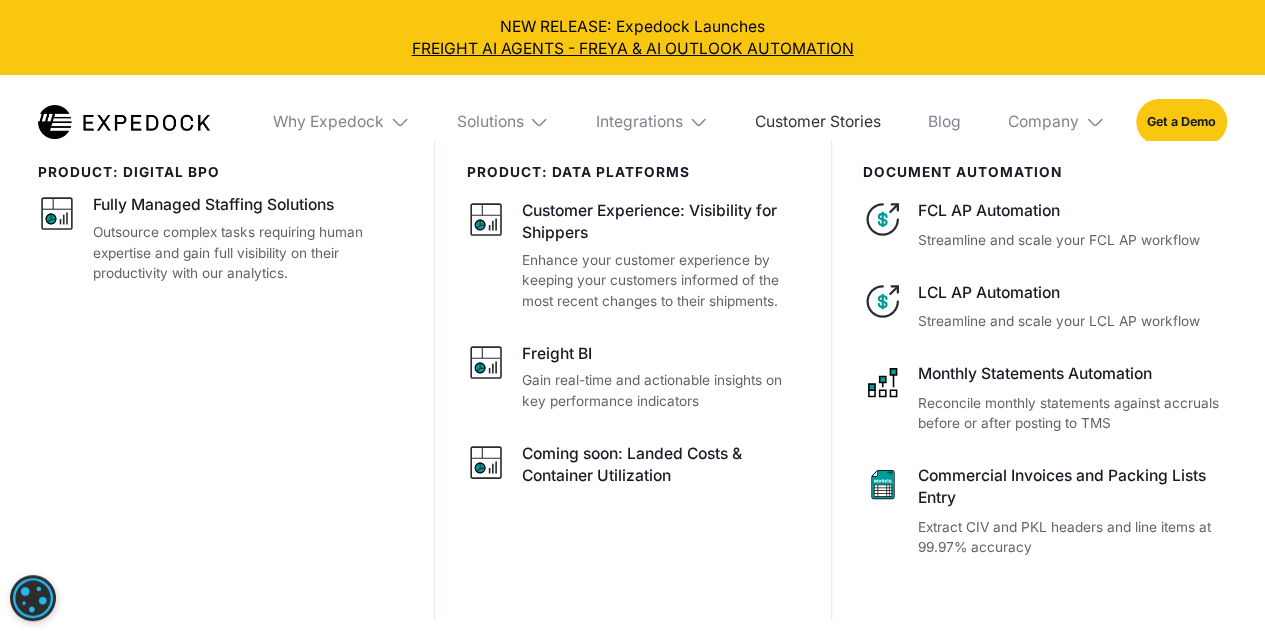 scroll, scrollTop: 200, scrollLeft: 0, axis: vertical 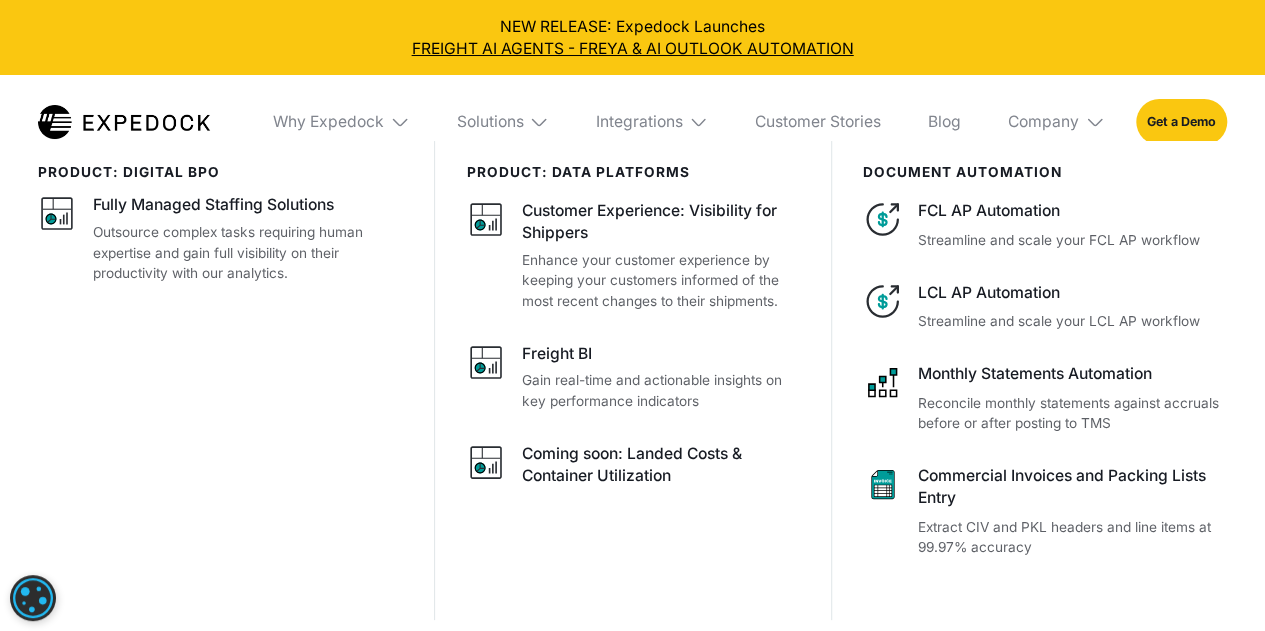 click on "Company" at bounding box center [1056, 122] 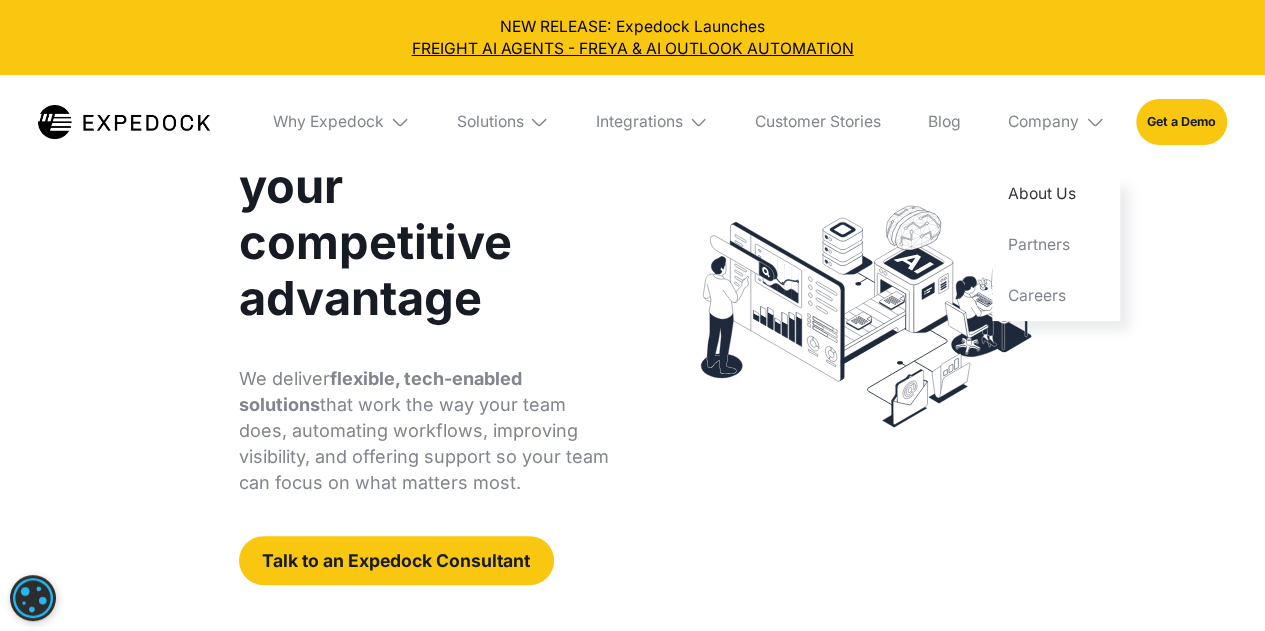 click on "About Us" at bounding box center [1056, 194] 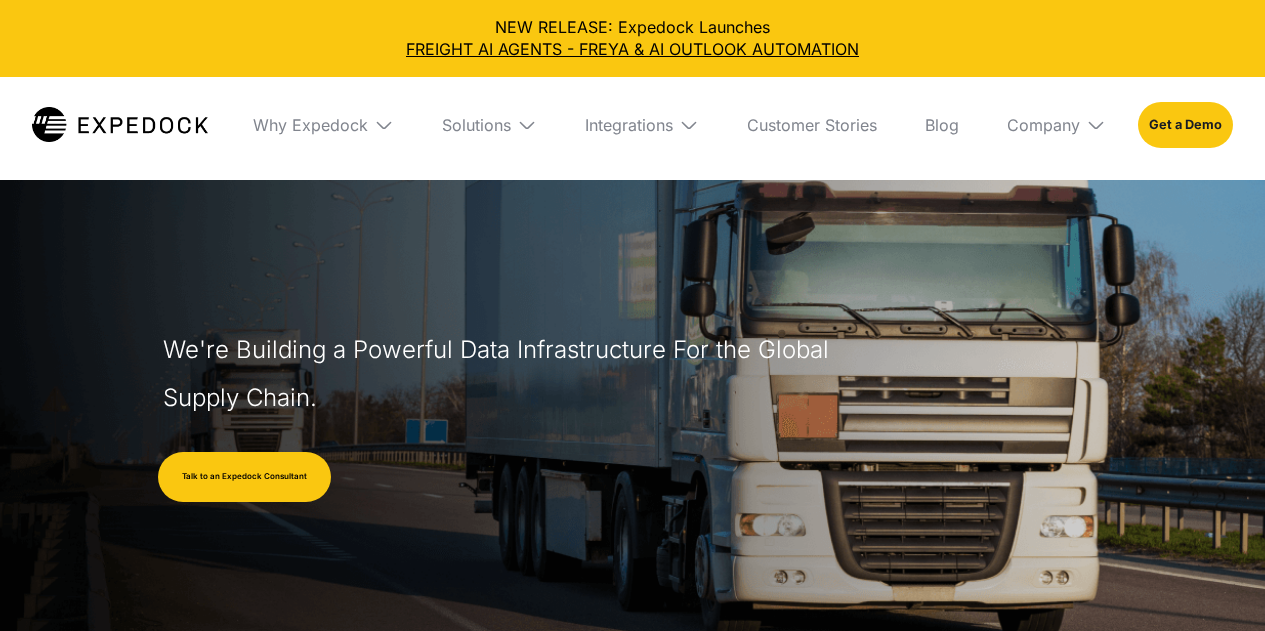scroll, scrollTop: 0, scrollLeft: 0, axis: both 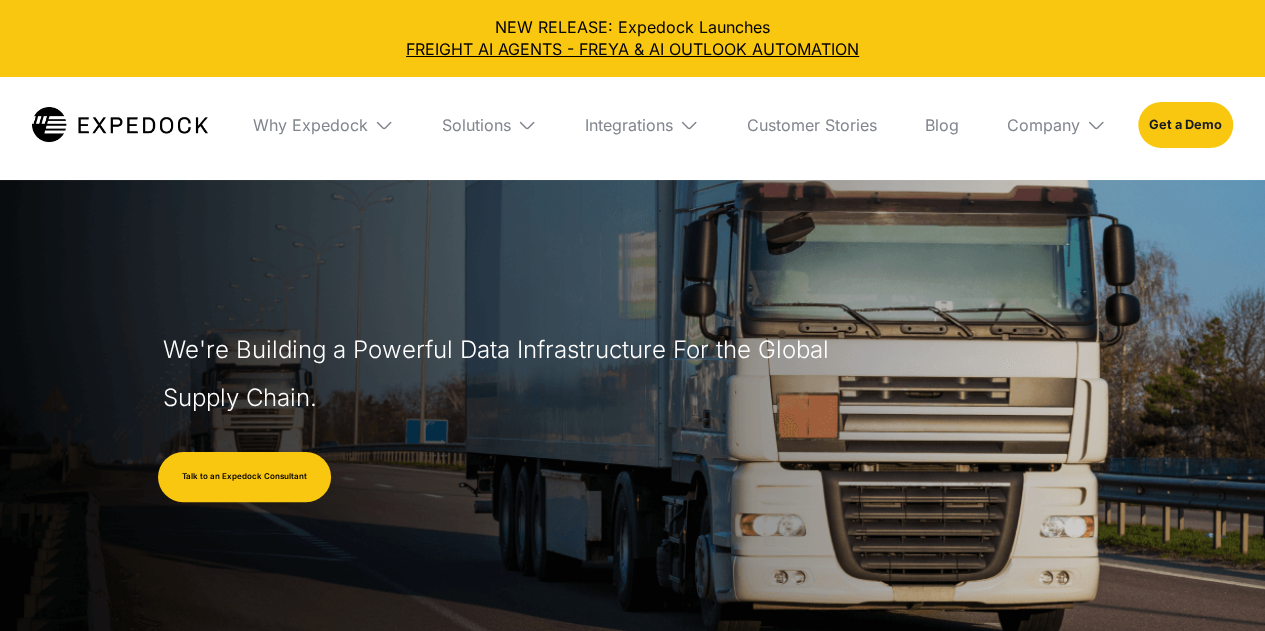 select 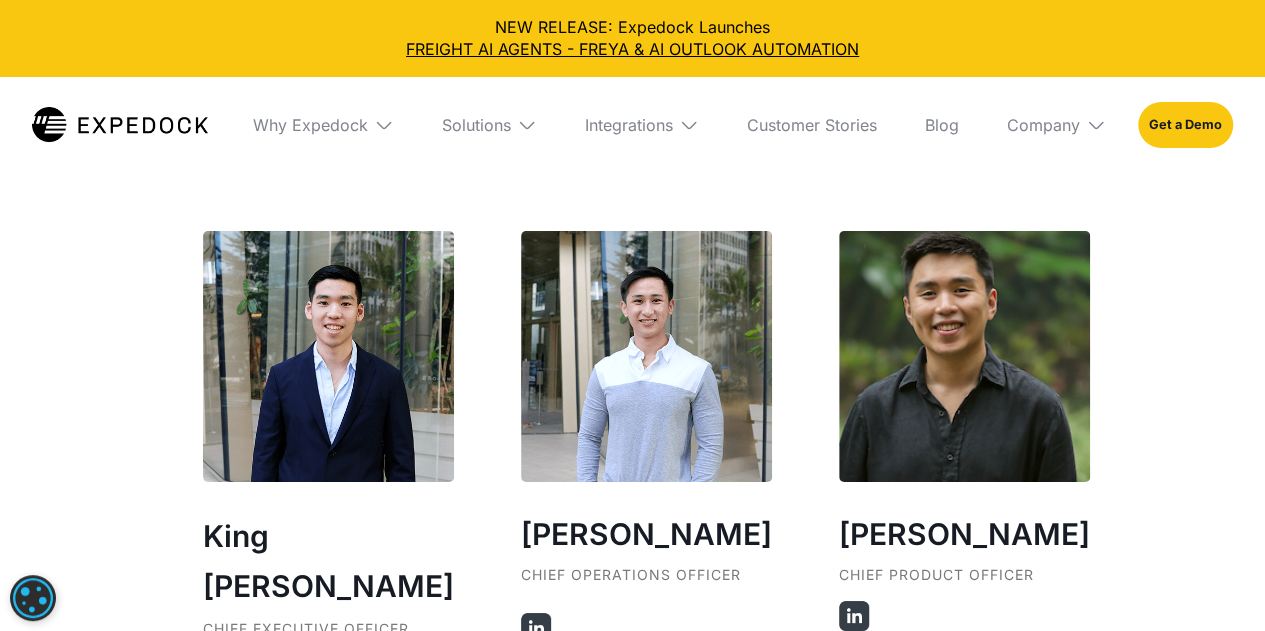 scroll, scrollTop: 3400, scrollLeft: 0, axis: vertical 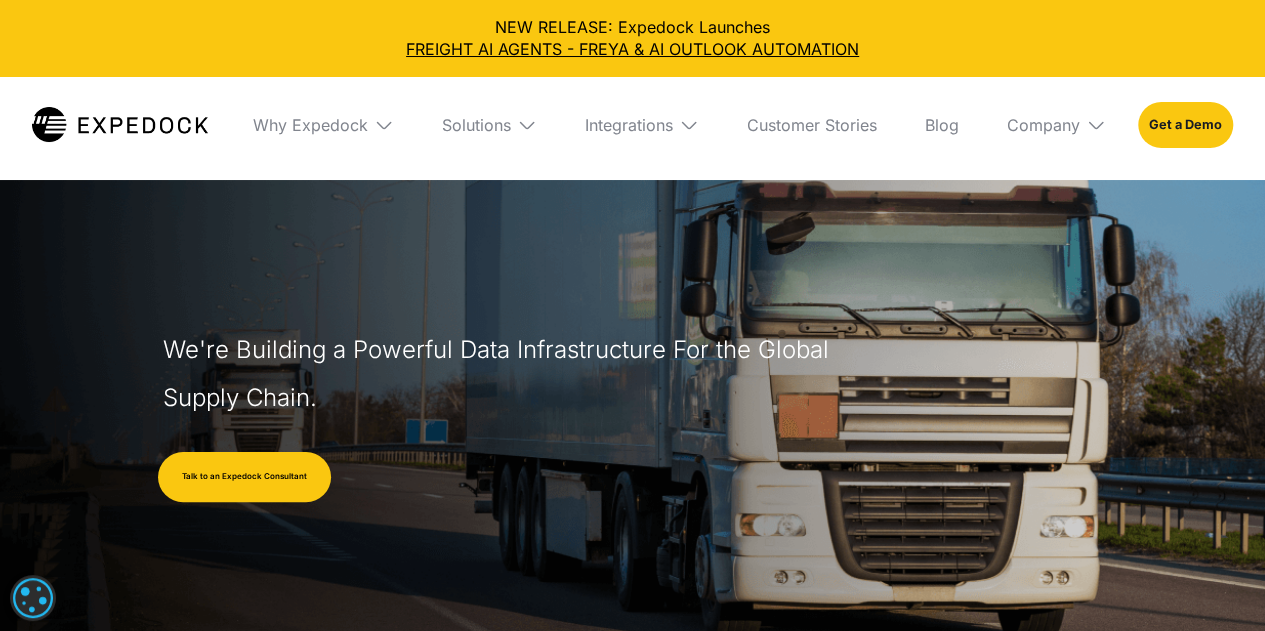 click at bounding box center (384, 125) 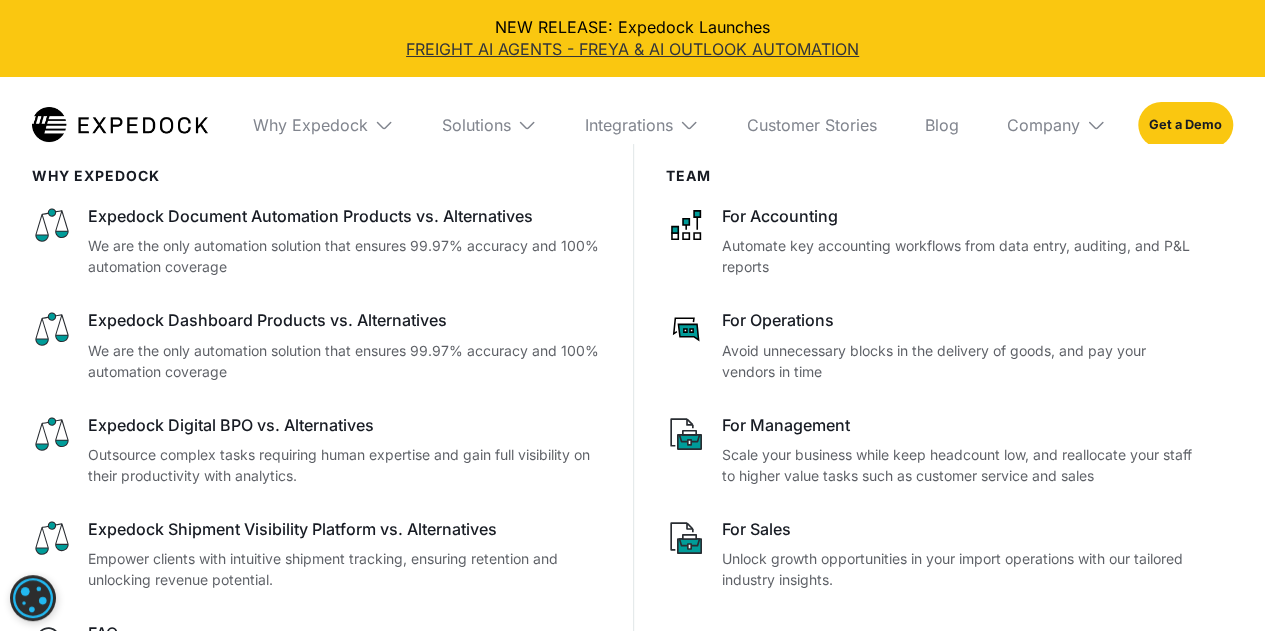 click on "FREIGHT AI AGENTS - FREYA & AI OUTLOOK AUTOMATION" at bounding box center [632, 49] 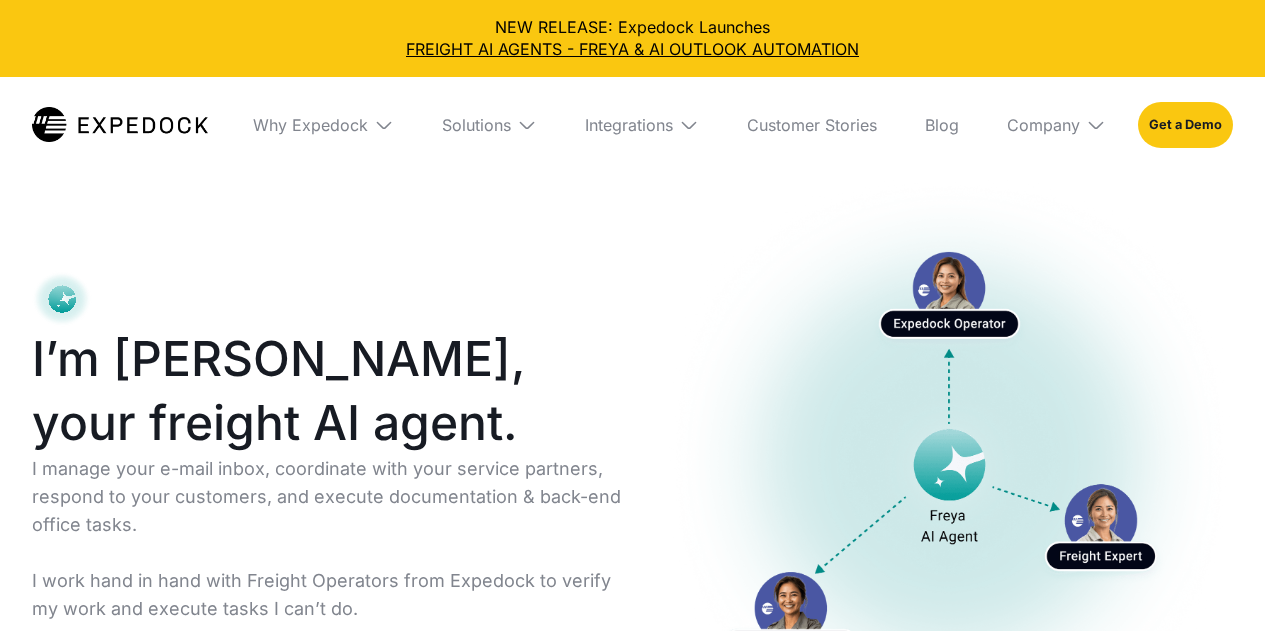 select 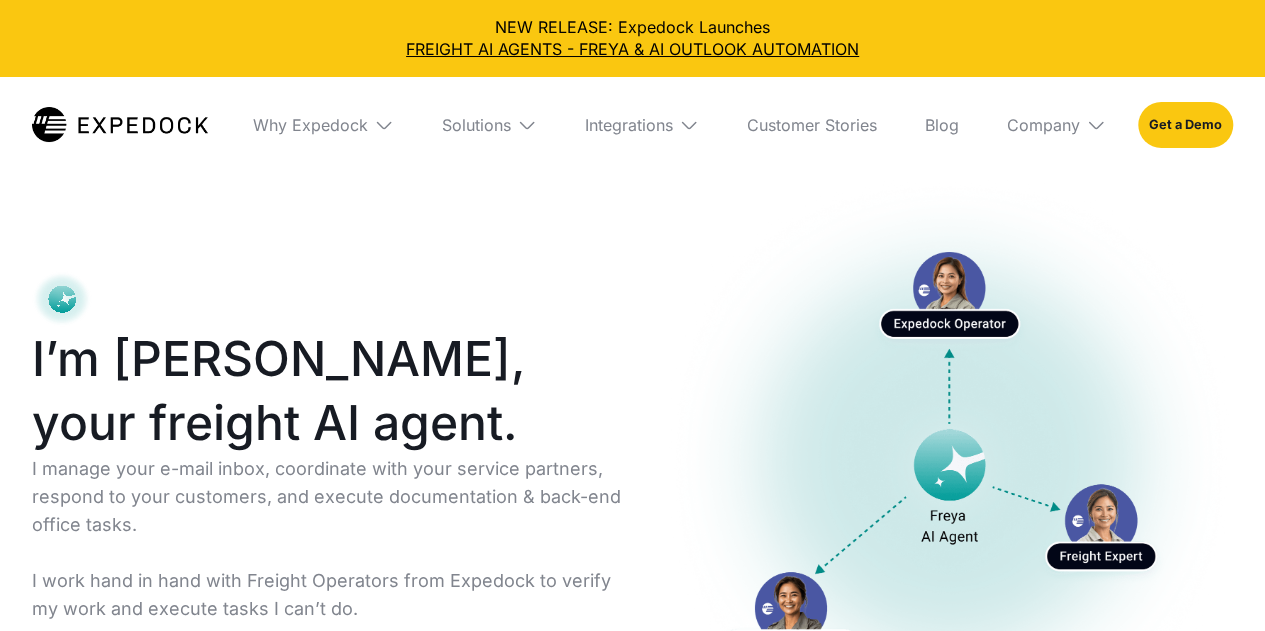 scroll, scrollTop: 0, scrollLeft: 0, axis: both 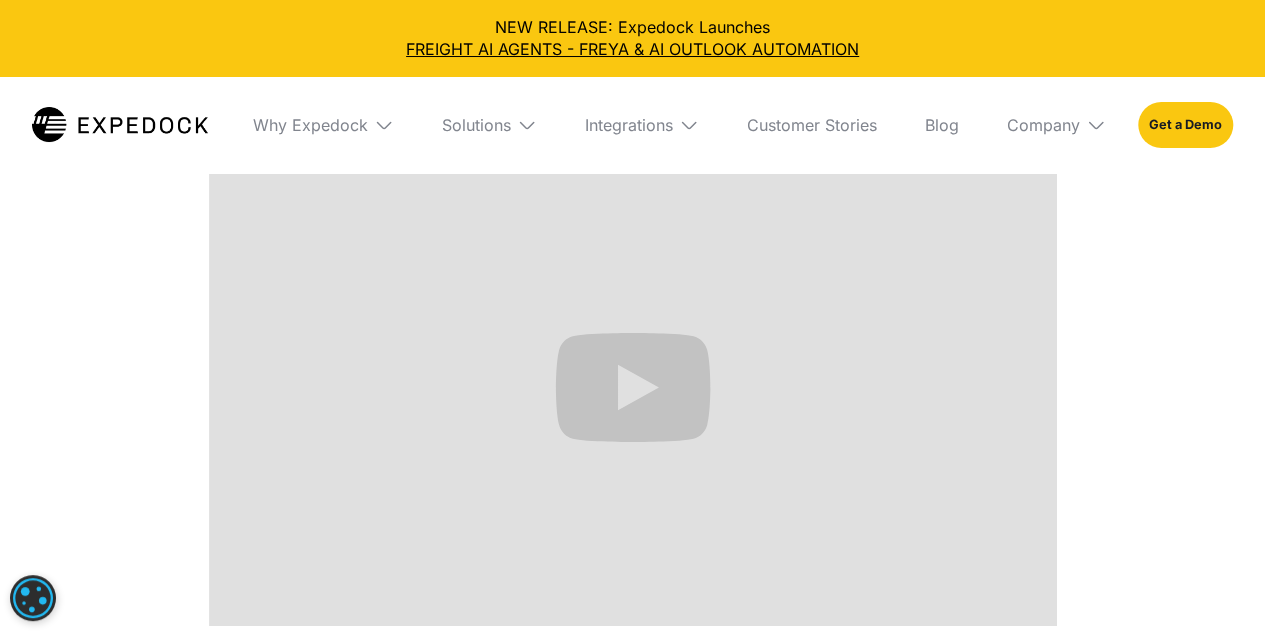 click on "Here is how our email automation works Sample use cases in this video are automating classification of e-mails, track and trace responses, assignment of work based on operator, quote generation based on e-mail inquiry." at bounding box center (632, 330) 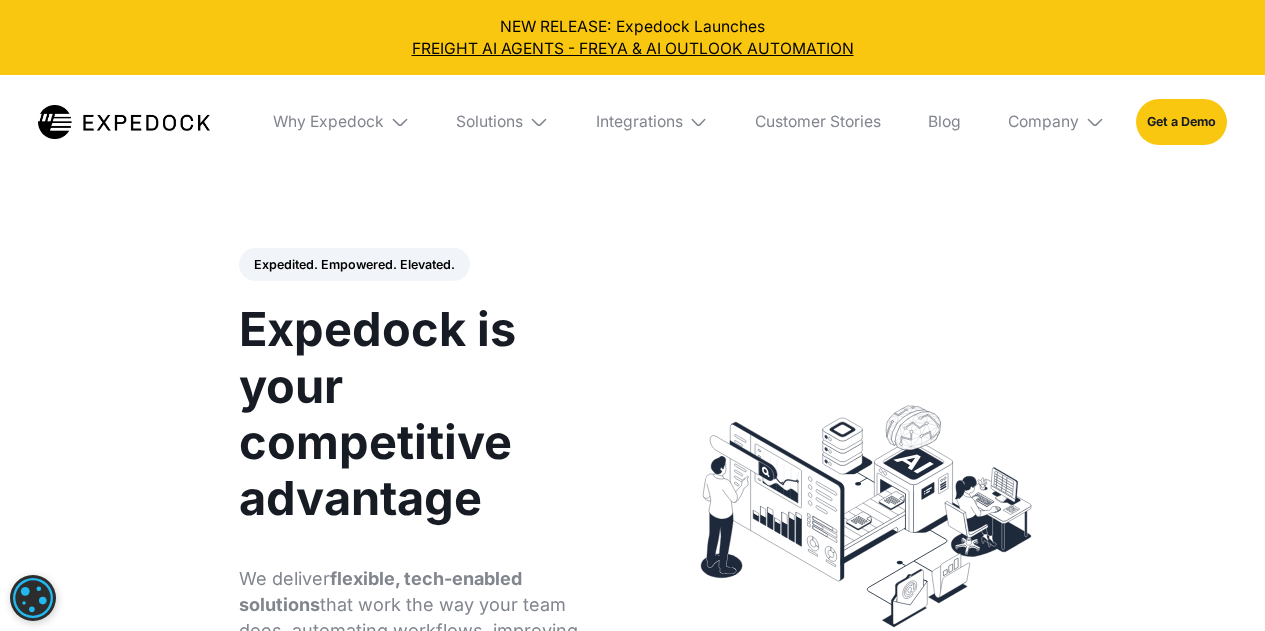 select 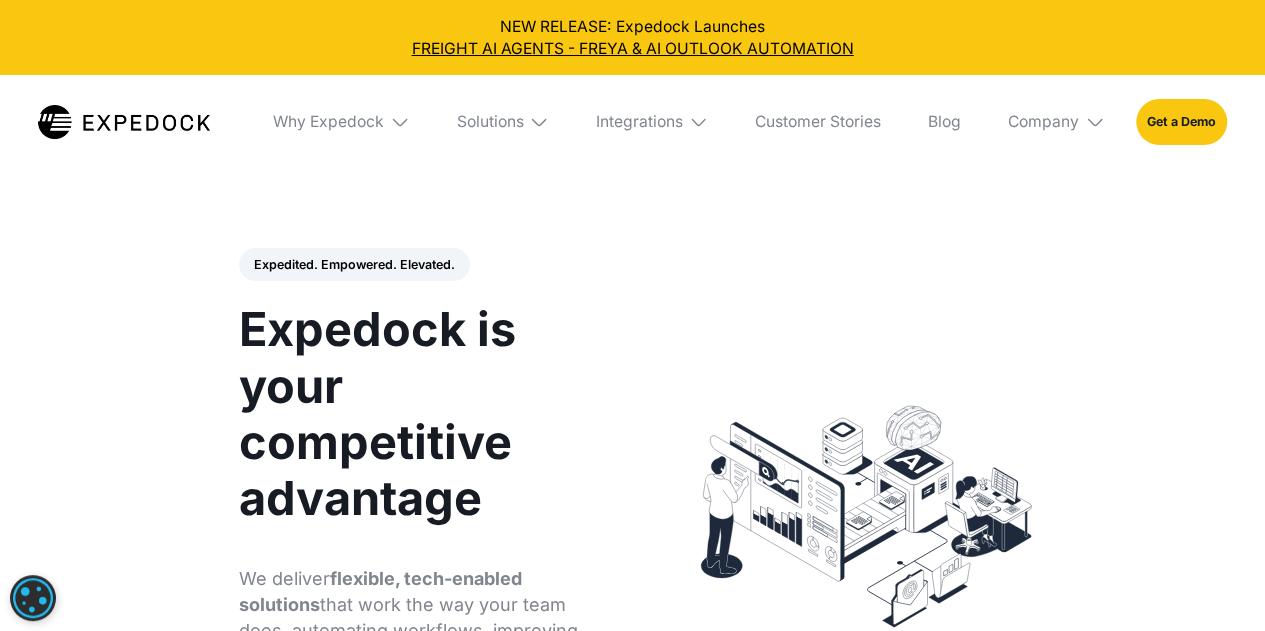 scroll, scrollTop: 0, scrollLeft: 0, axis: both 